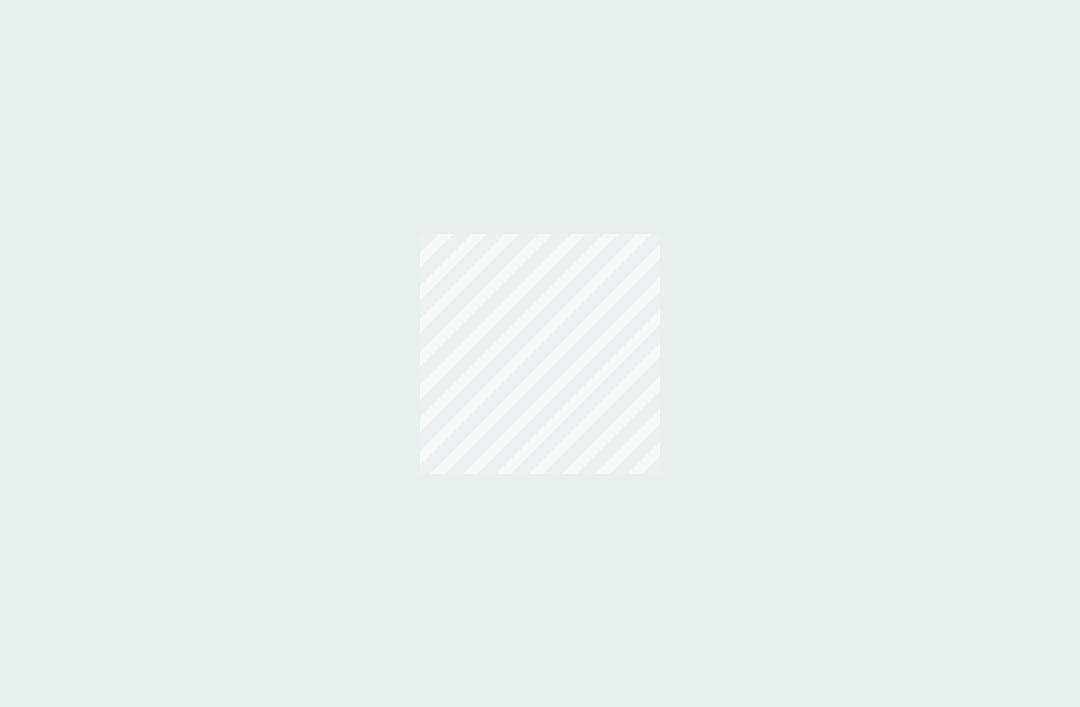 scroll, scrollTop: 0, scrollLeft: 0, axis: both 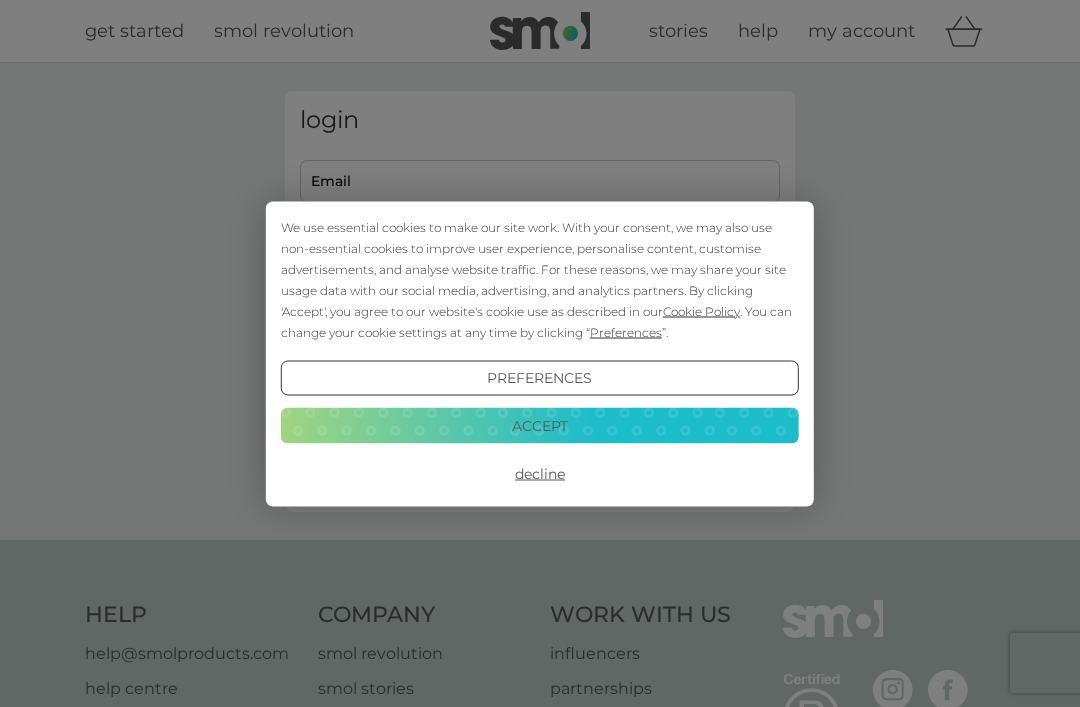 click on "Preferences" at bounding box center [540, 378] 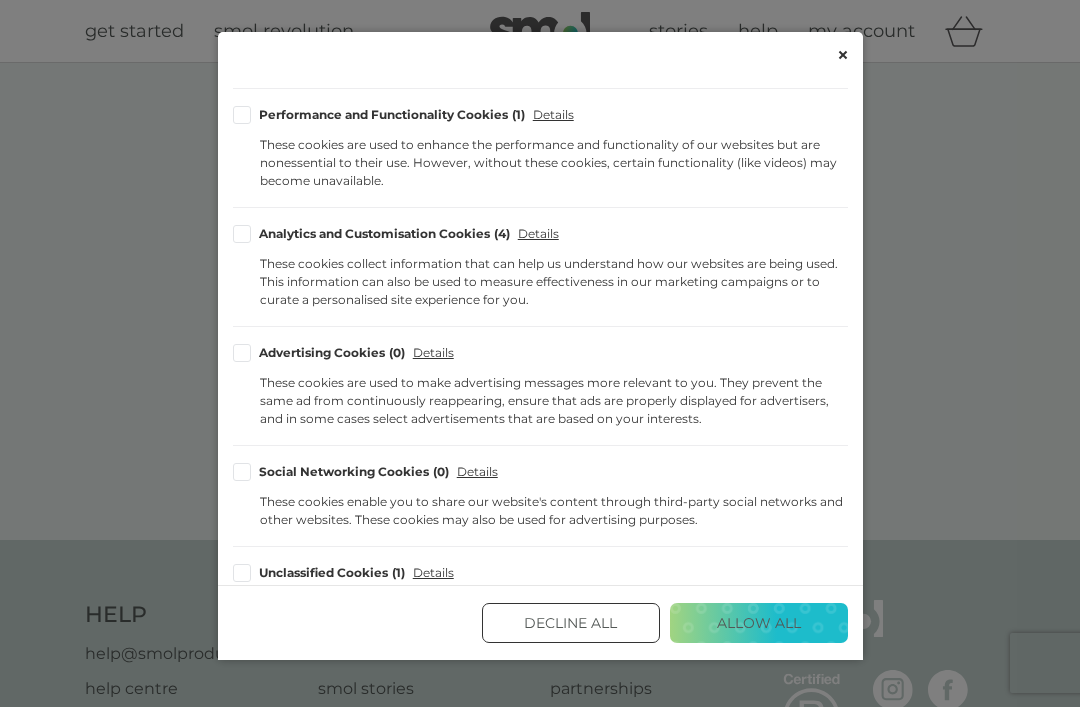 scroll, scrollTop: 272, scrollLeft: 0, axis: vertical 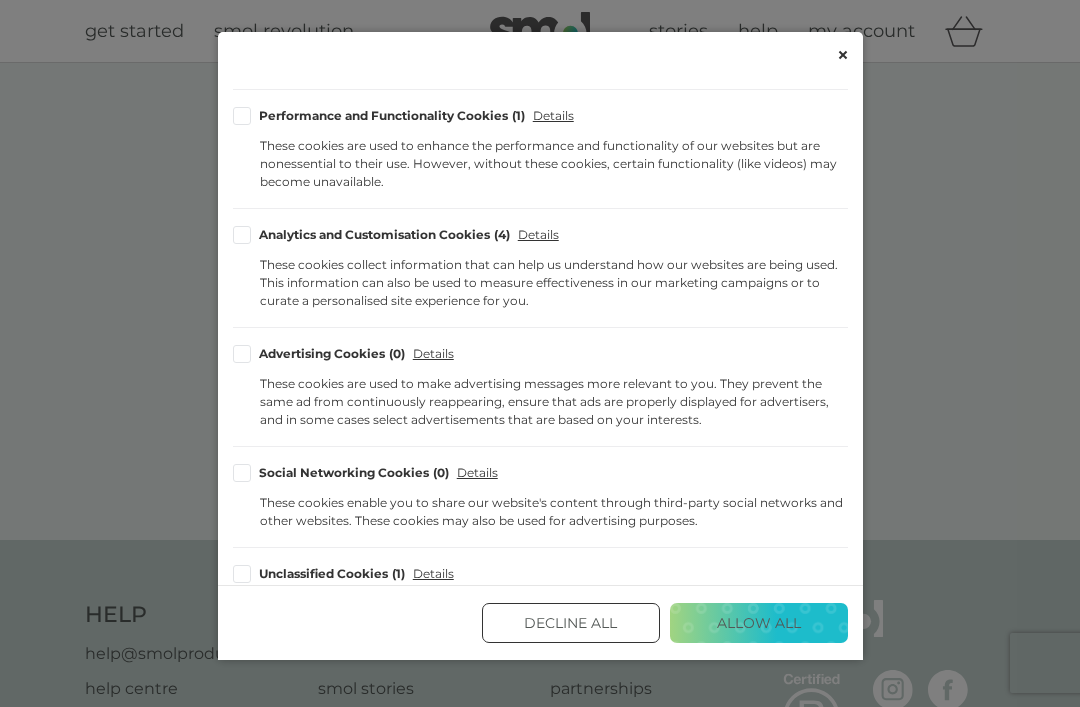 click on "Decline All" at bounding box center [571, 623] 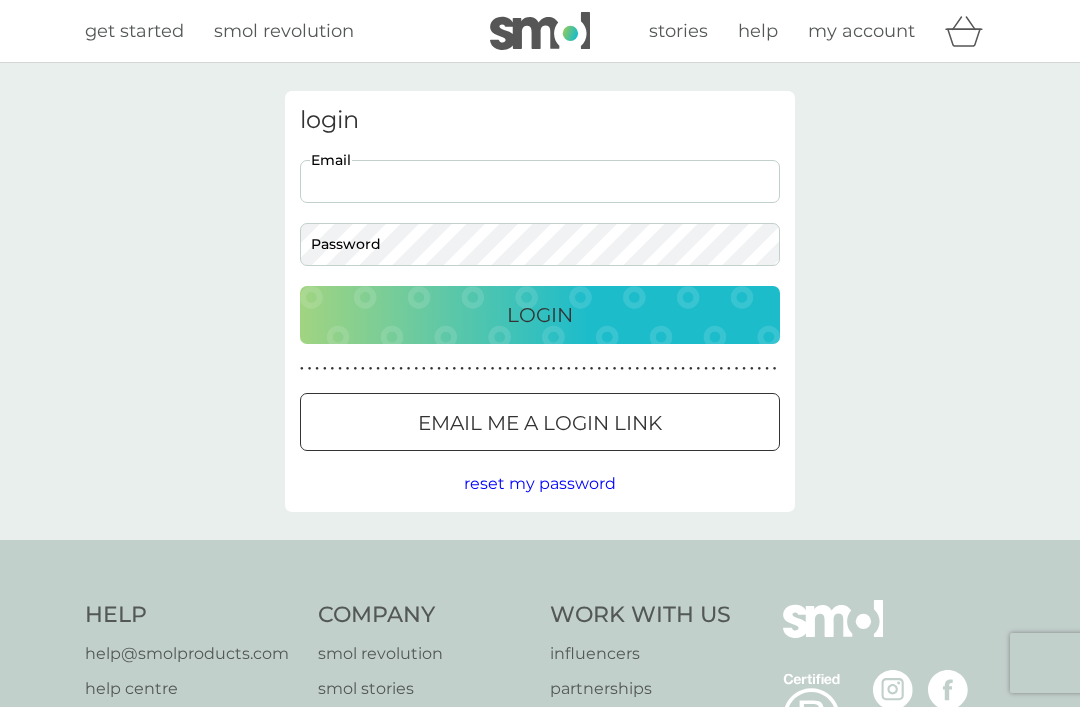 scroll, scrollTop: 0, scrollLeft: 0, axis: both 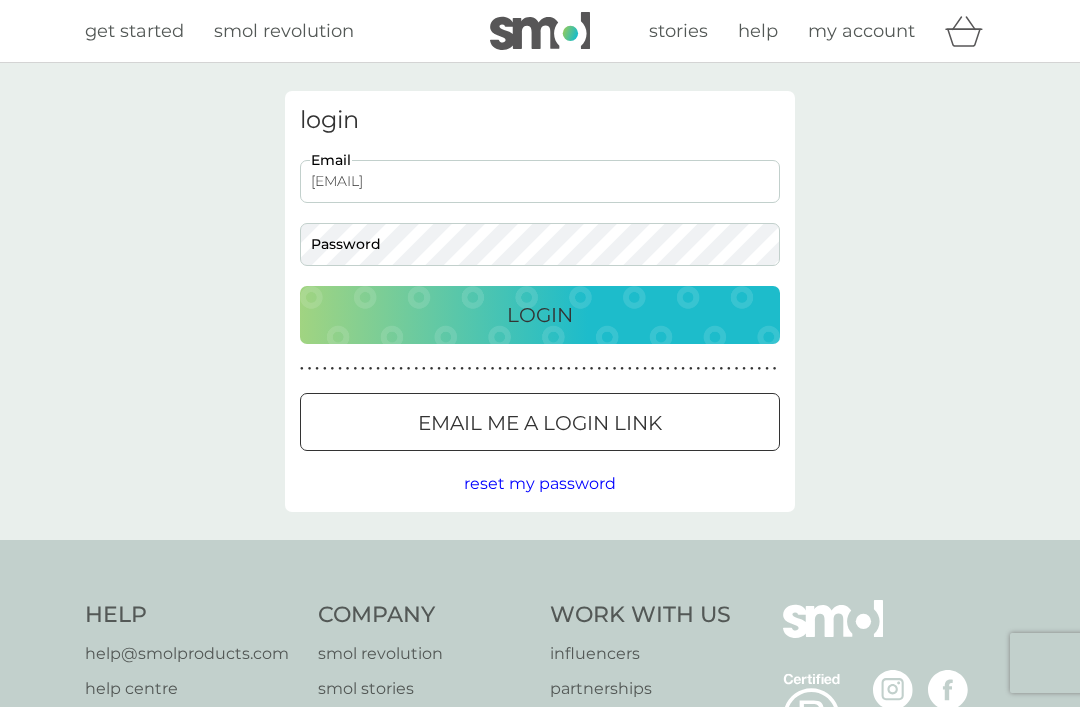 click on "Login" at bounding box center (540, 315) 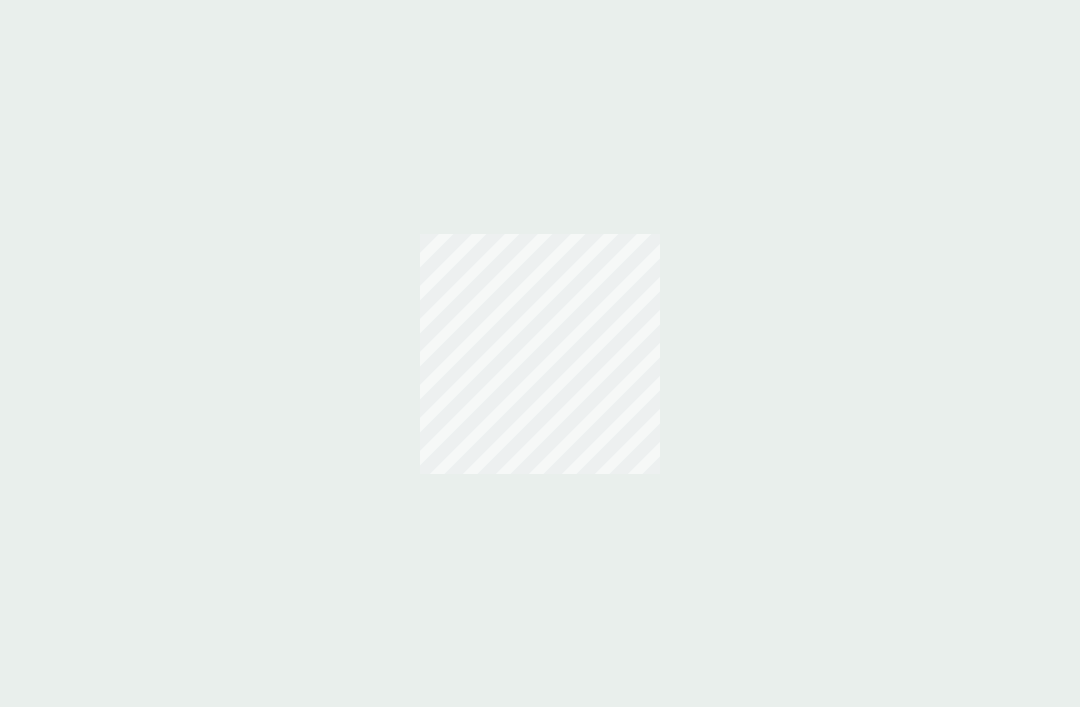 scroll, scrollTop: 0, scrollLeft: 0, axis: both 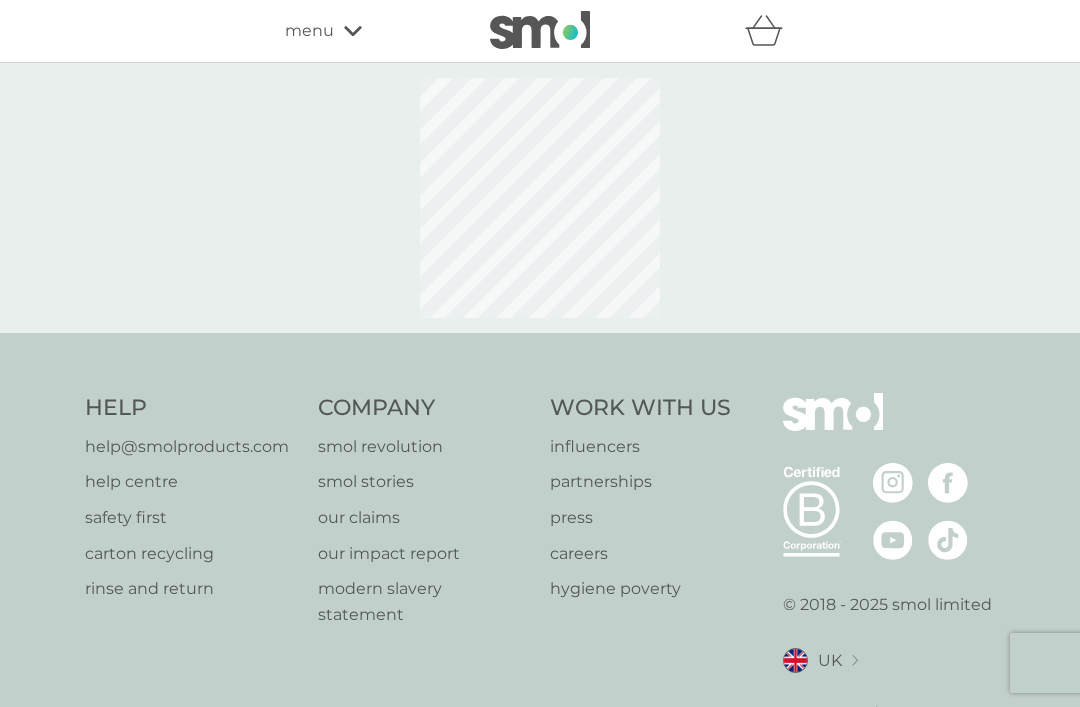 select on "112" 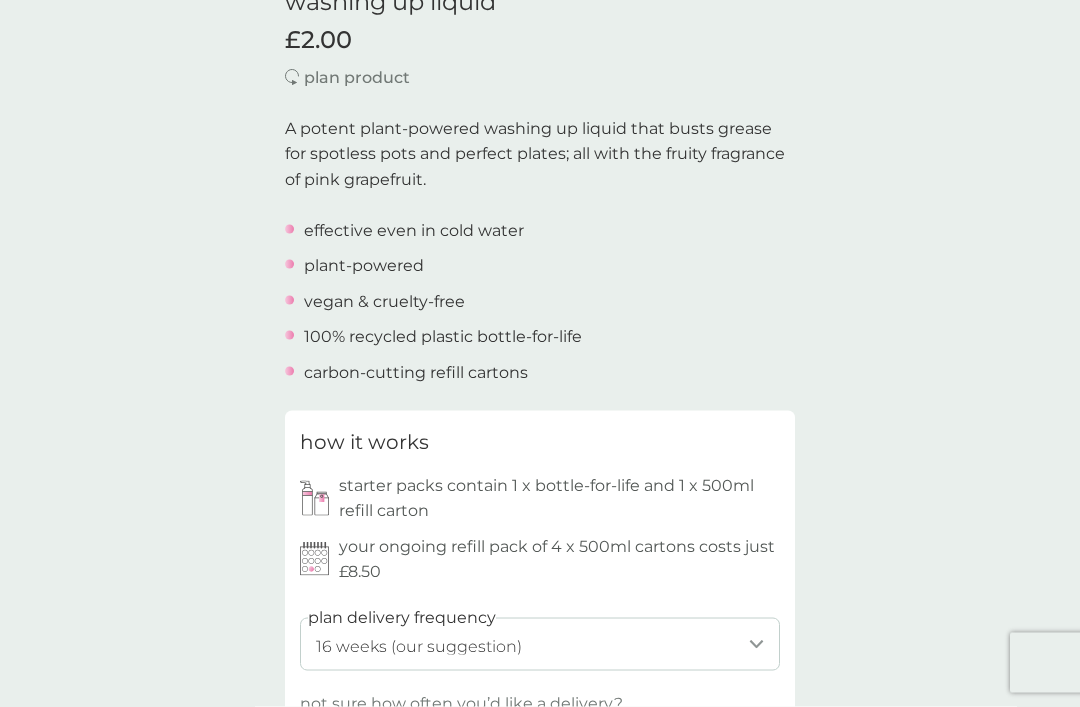 scroll, scrollTop: 560, scrollLeft: 0, axis: vertical 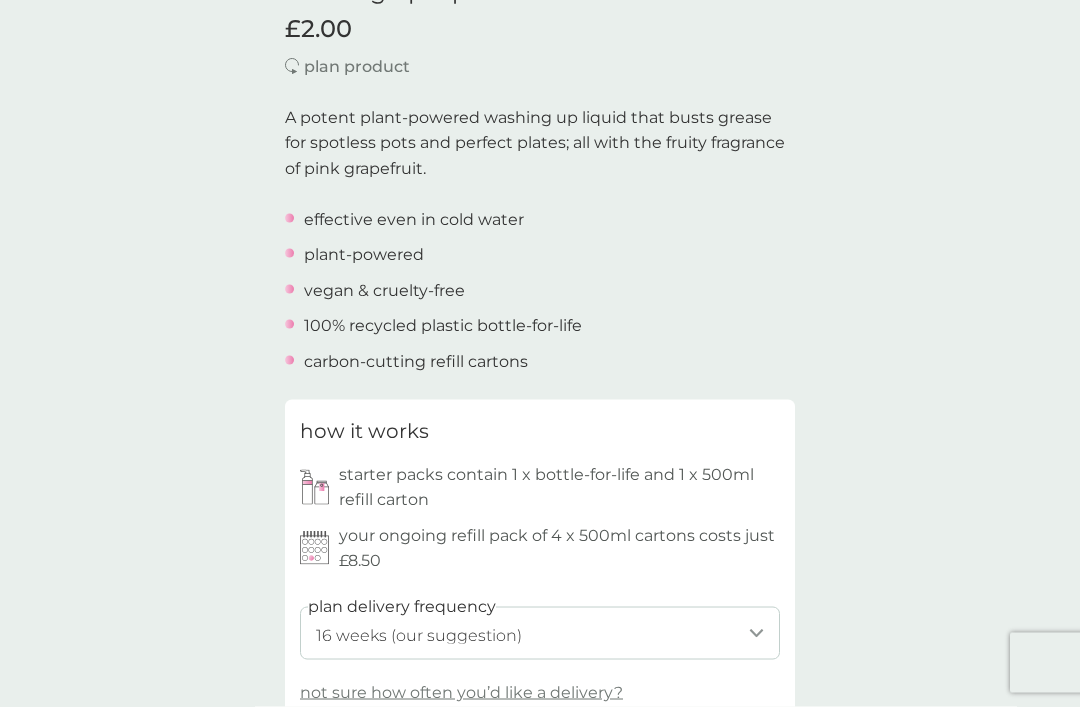 click on "1 week  2 weeks  3 weeks  4 weeks  5 weeks  6 weeks  7 weeks  8 weeks  9 weeks  10 weeks  11 weeks  12 weeks  13 weeks  14 weeks  15 weeks  16 weeks (our suggestion) 17 weeks  18 weeks  19 weeks  20 weeks  21 weeks  22 weeks  23 weeks  24 weeks  25 weeks  26 weeks  27 weeks  28 weeks  29 weeks  30 weeks" at bounding box center [540, 633] 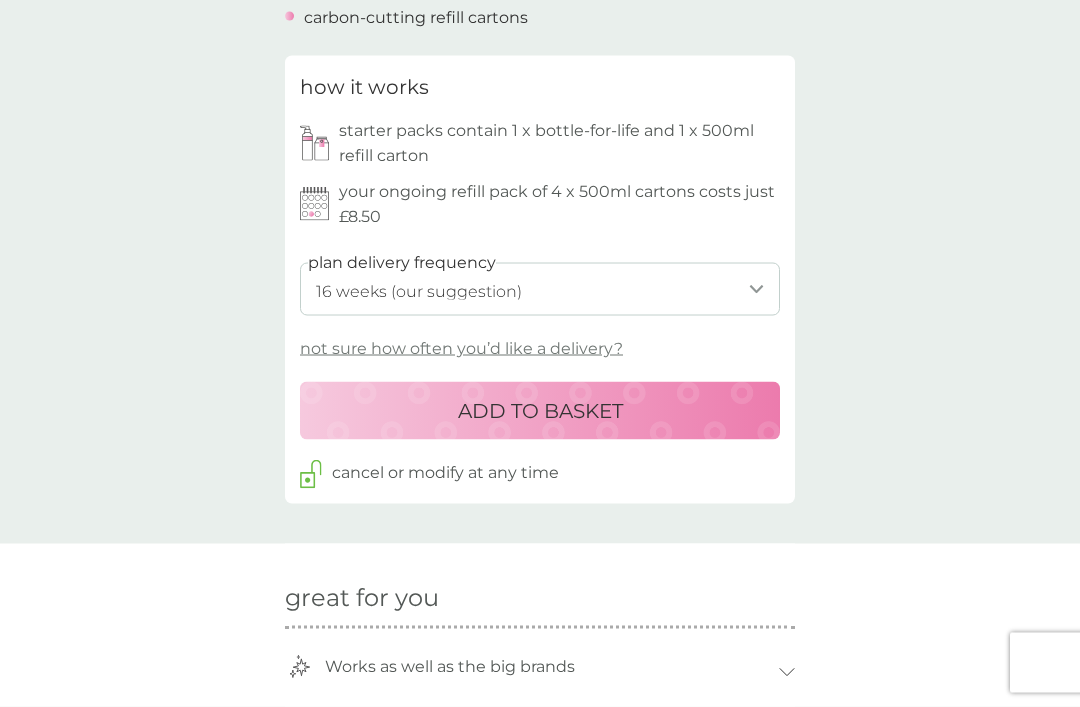 scroll, scrollTop: 895, scrollLeft: 0, axis: vertical 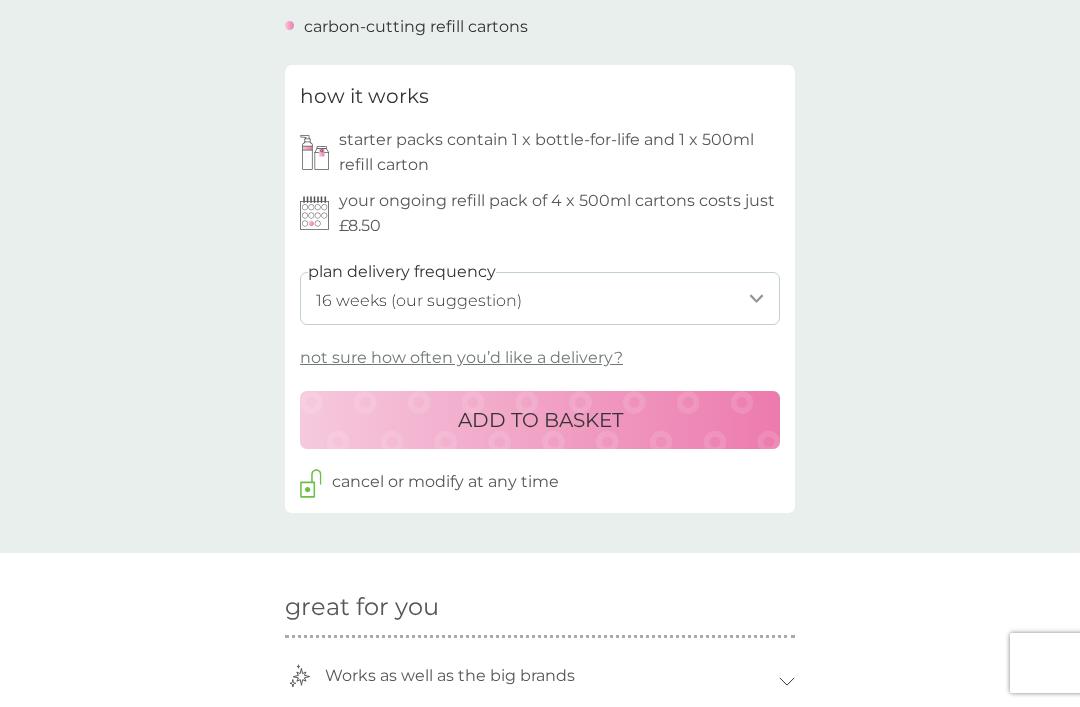 click on "ADD TO BASKET" at bounding box center [540, 420] 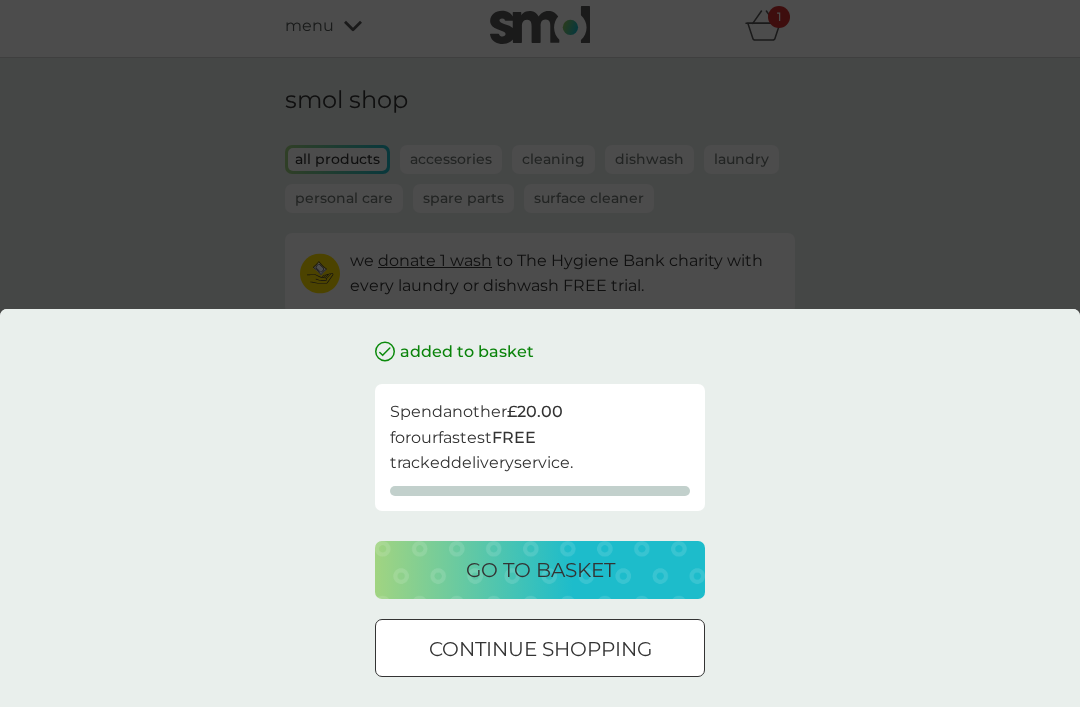 scroll, scrollTop: 0, scrollLeft: 0, axis: both 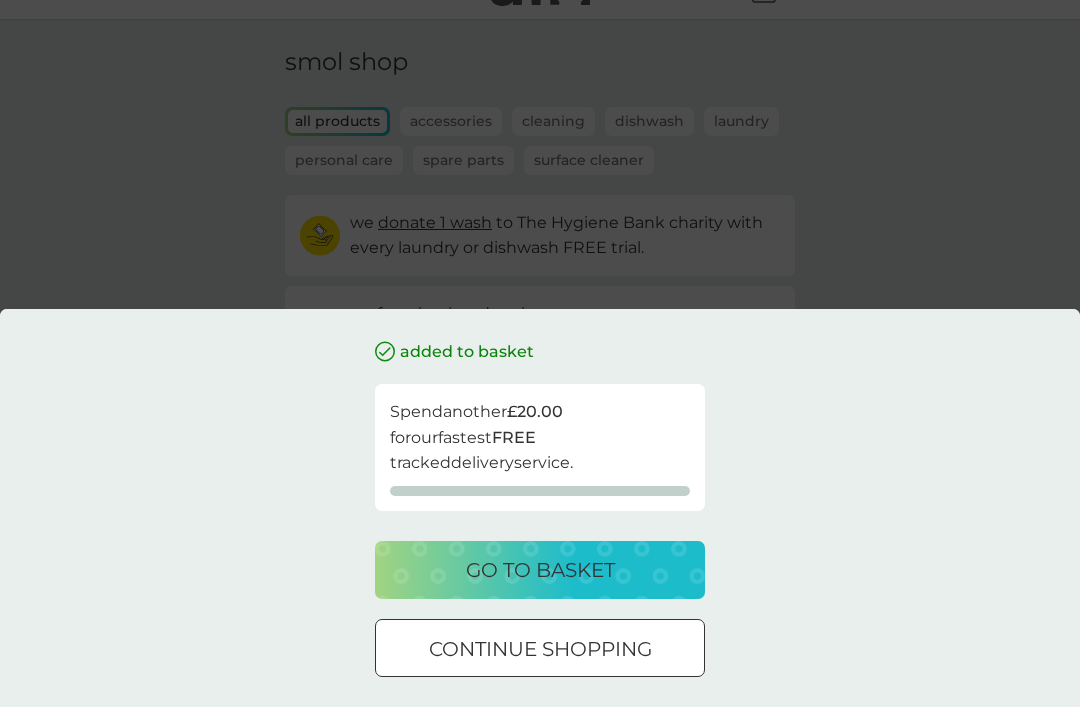 click on "go to basket" at bounding box center (540, 570) 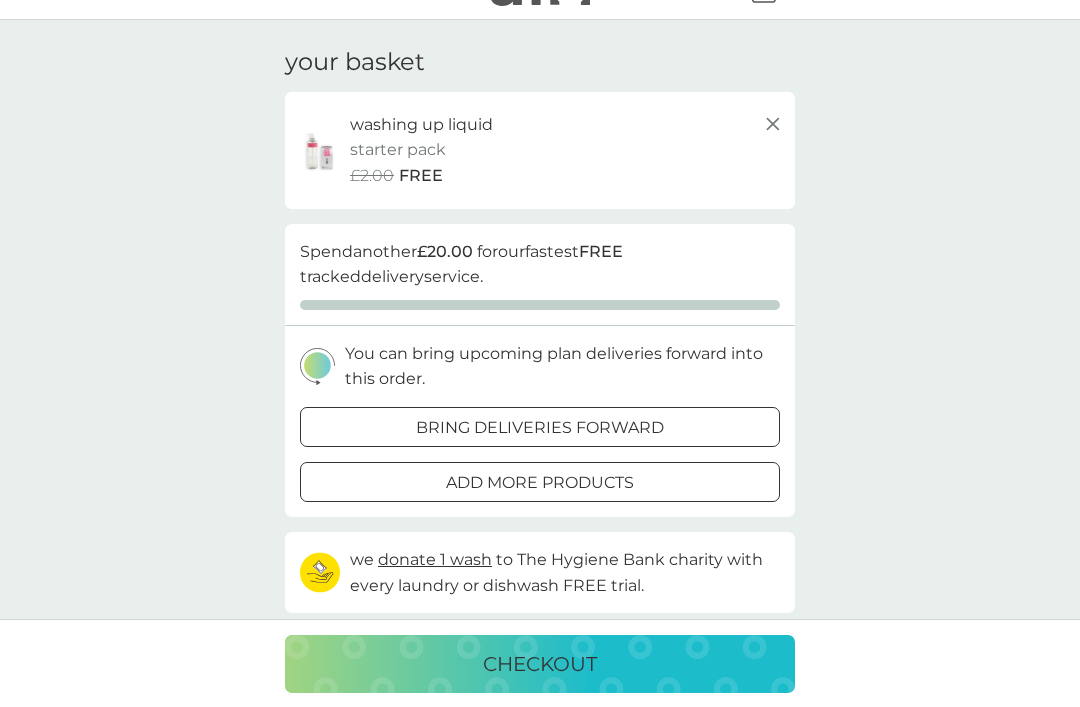 scroll, scrollTop: 0, scrollLeft: 0, axis: both 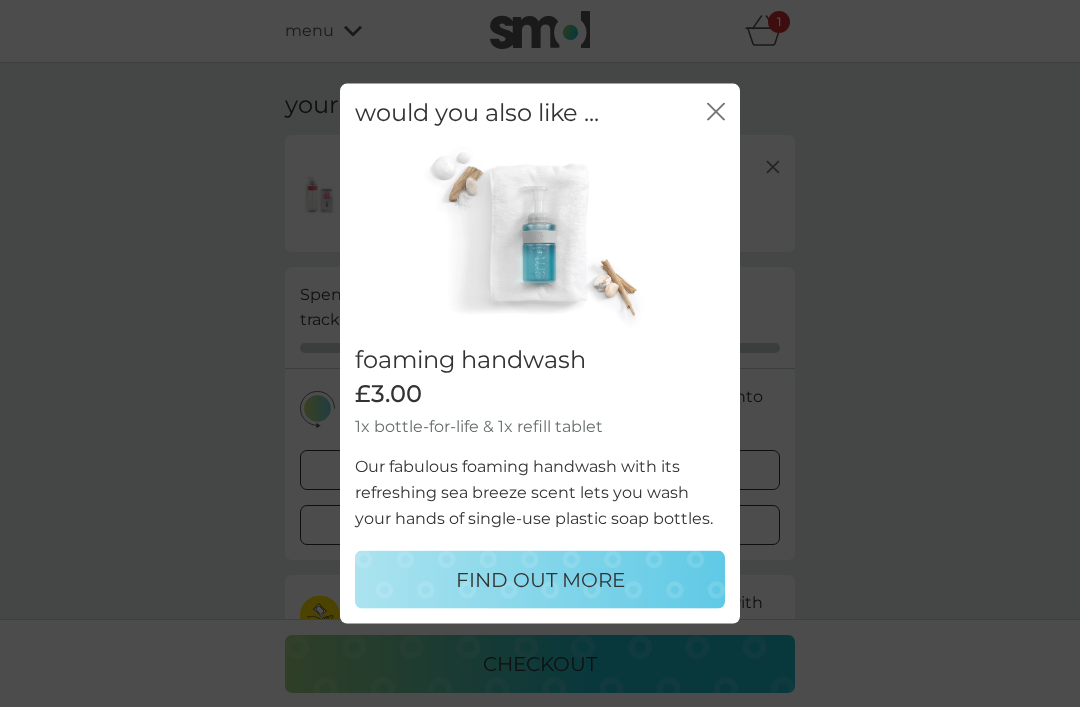 click on "close" 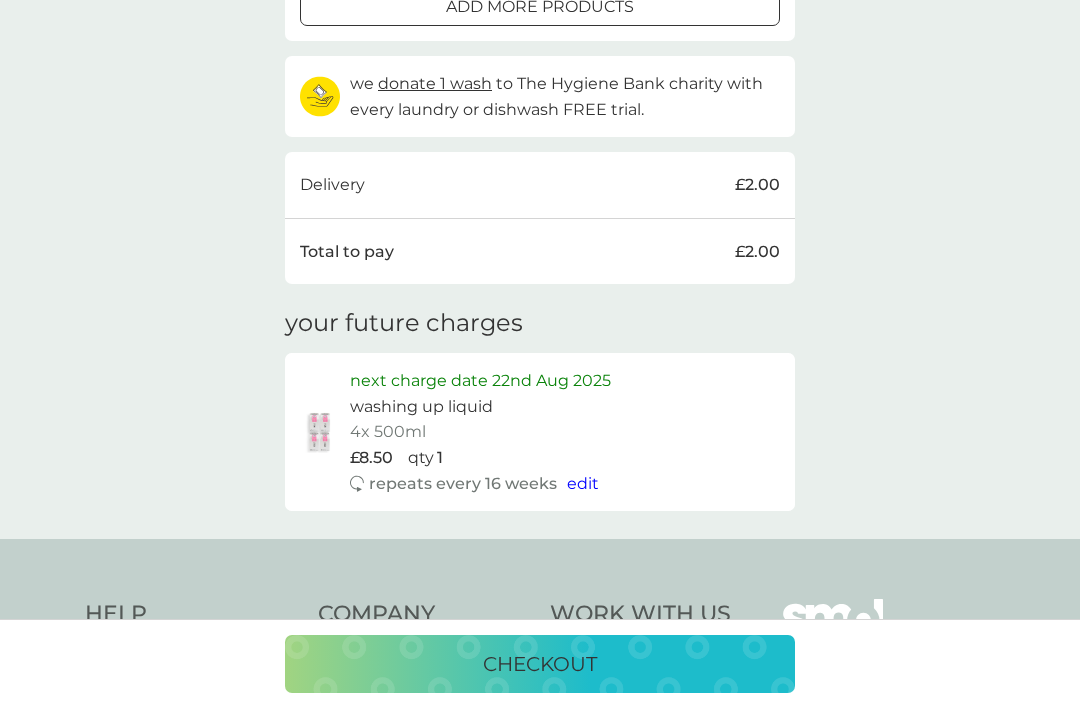 scroll, scrollTop: 512, scrollLeft: 0, axis: vertical 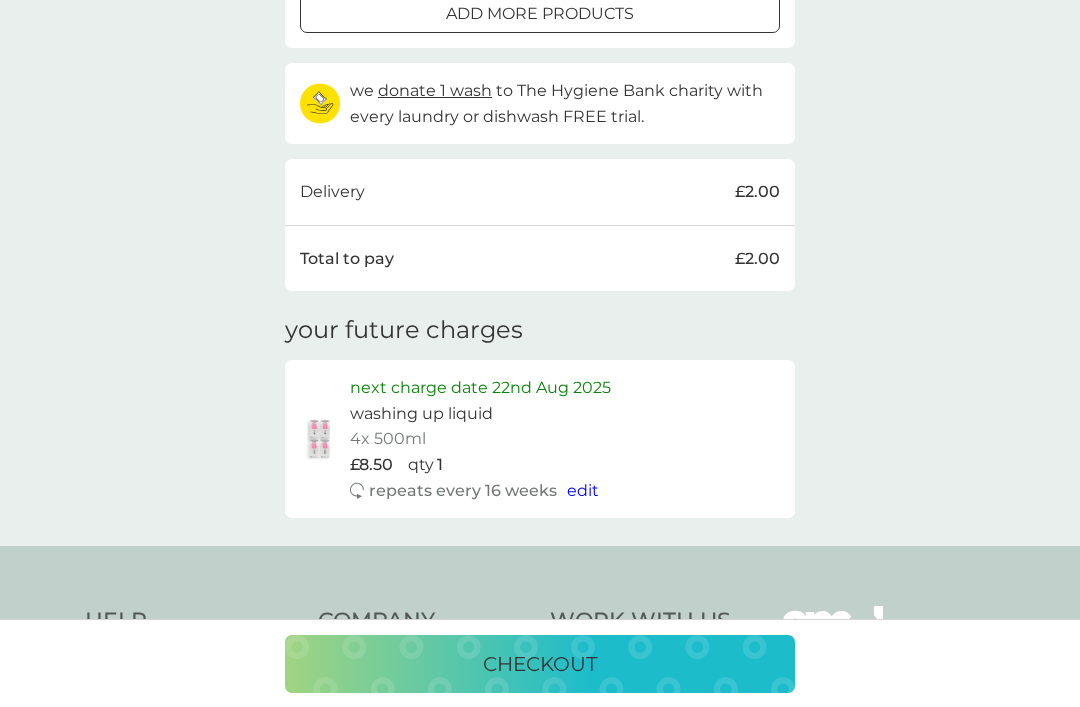 click on "edit" at bounding box center (583, 490) 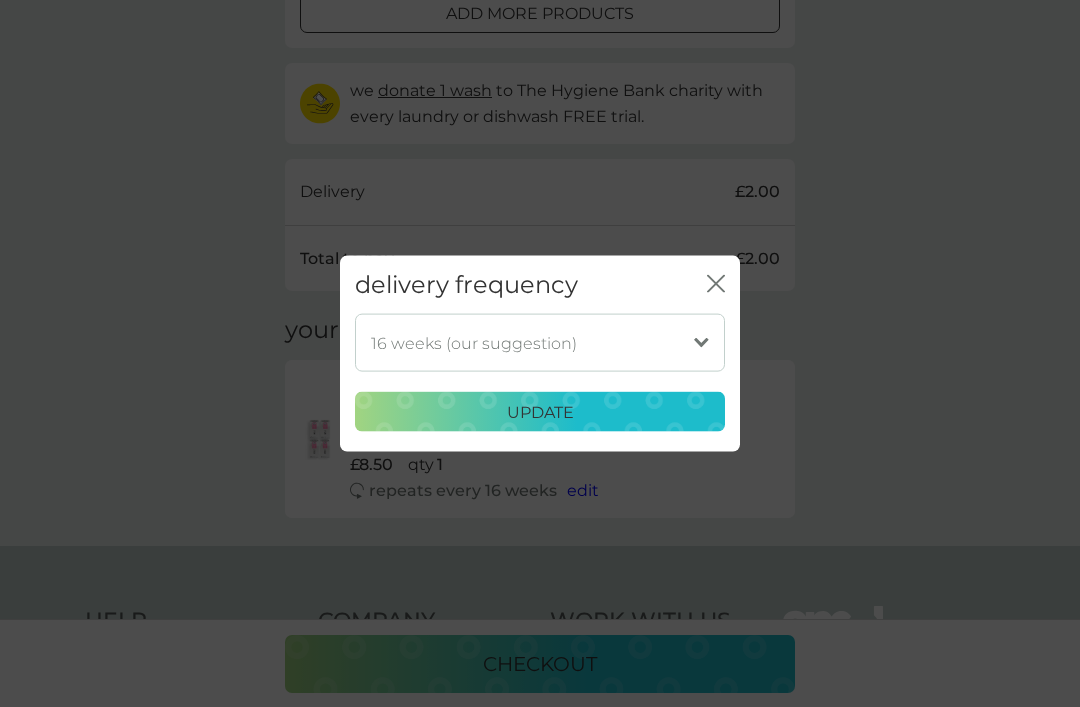 click on "1 week  2 weeks  3 weeks  4 weeks  5 weeks  6 weeks  7 weeks  8 weeks  9 weeks  10 weeks  11 weeks  12 weeks  13 weeks  14 weeks  15 weeks  16 weeks (our suggestion) 17 weeks  18 weeks  19 weeks  20 weeks  21 weeks  22 weeks  23 weeks  24 weeks  25 weeks  26 weeks  27 weeks  28 weeks  29 weeks  30 weeks" at bounding box center (540, 343) 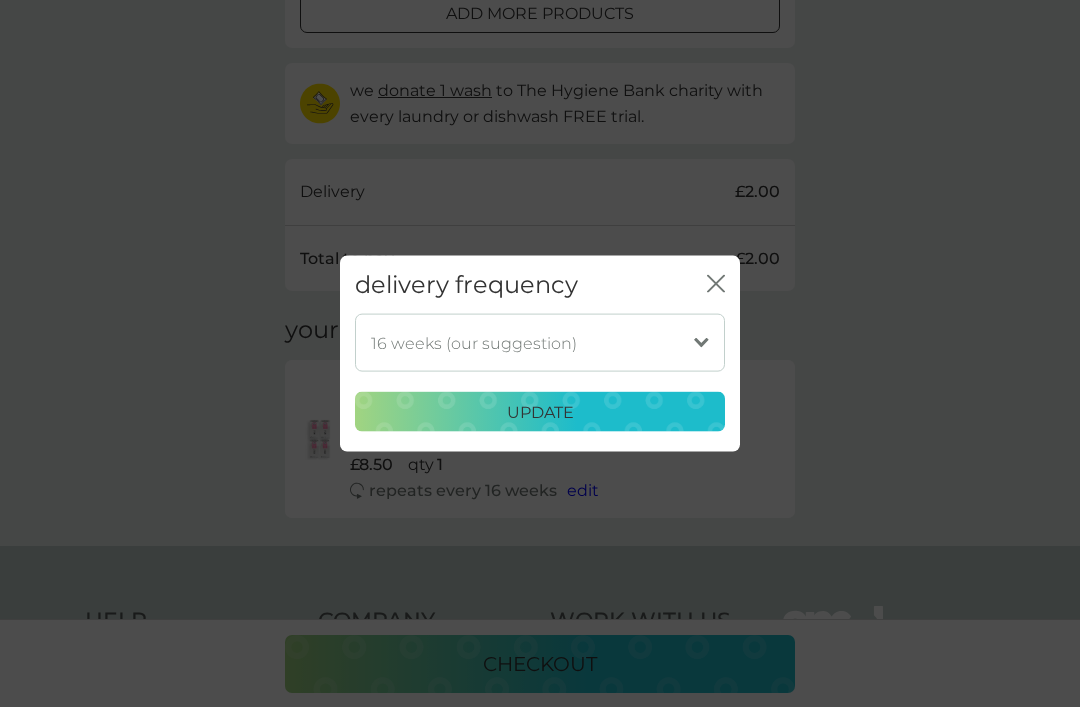 select on "210" 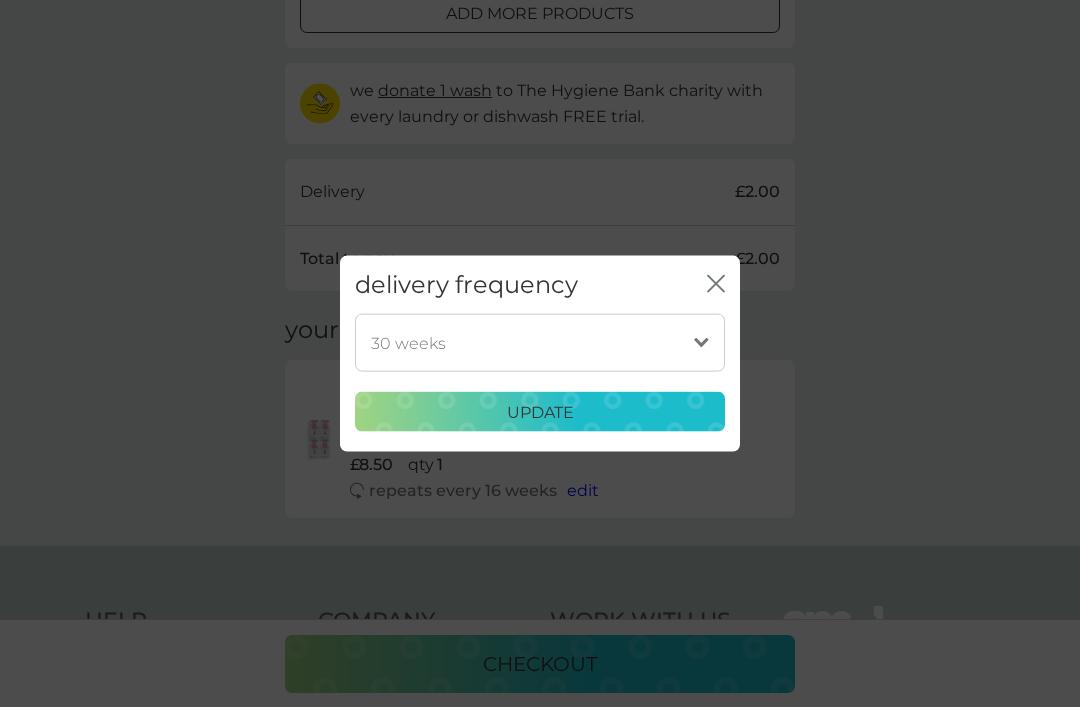 click on "update" at bounding box center (540, 412) 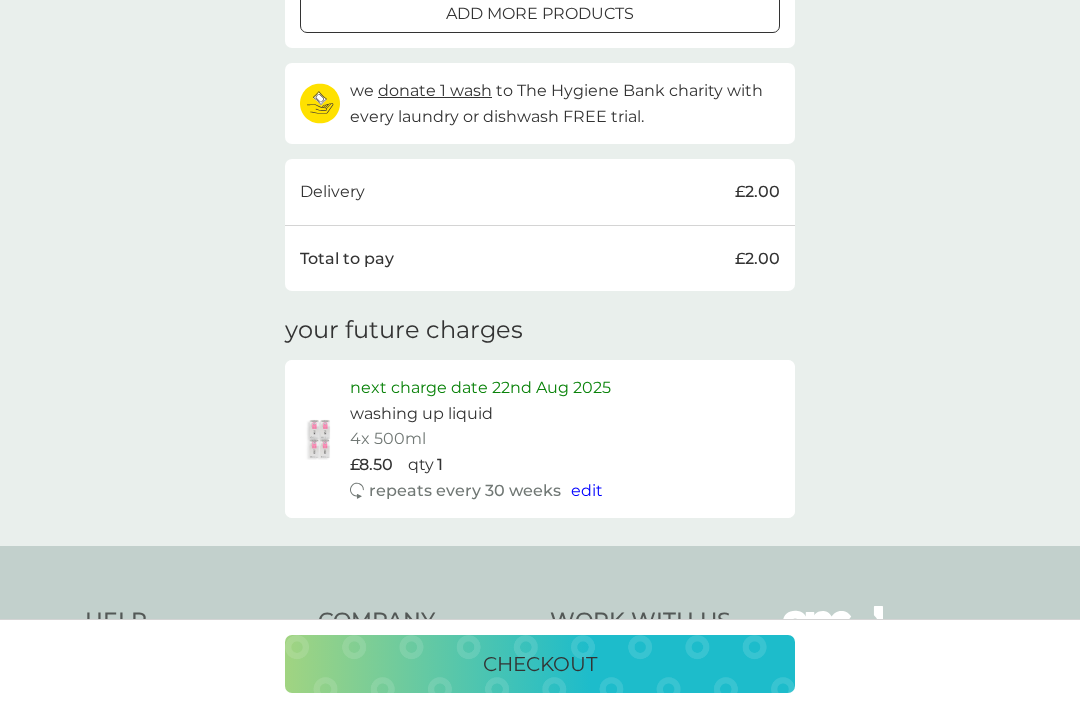 click on "next charge date 22nd Aug 2025" at bounding box center [480, 388] 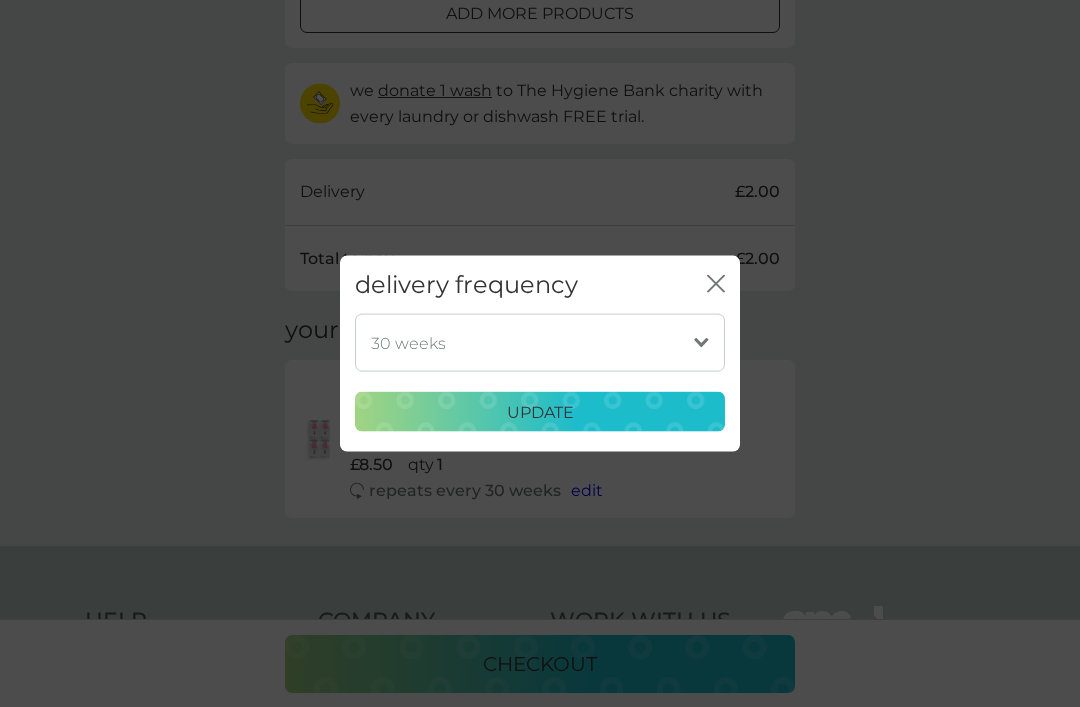 click on "update" at bounding box center [540, 412] 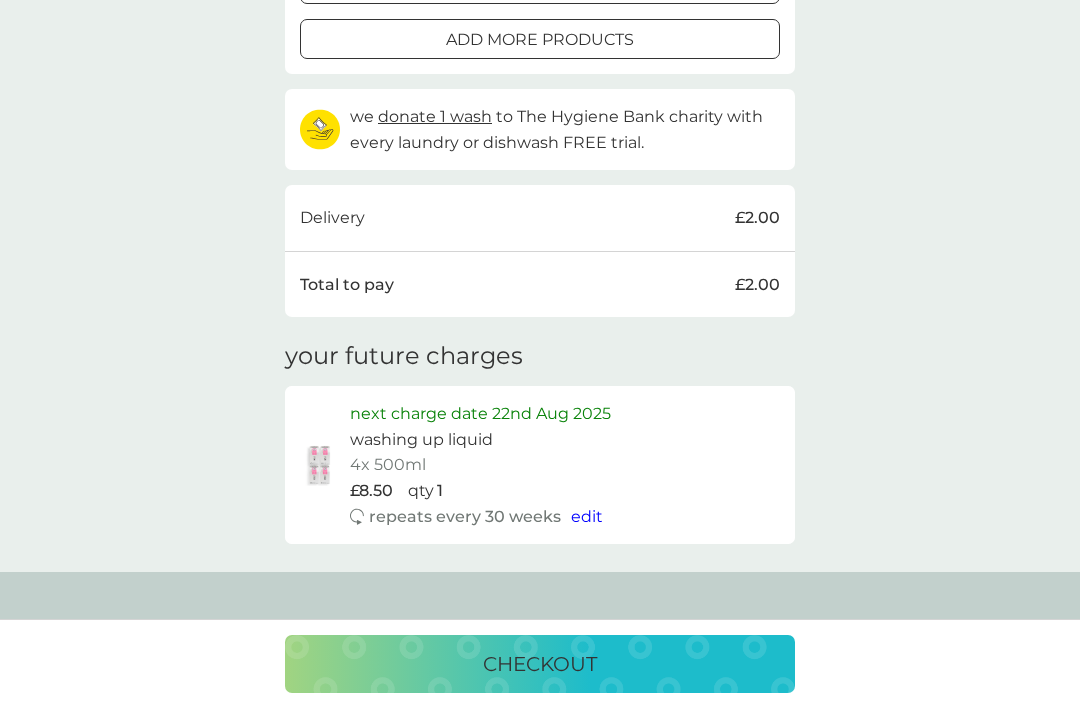 scroll, scrollTop: 485, scrollLeft: 0, axis: vertical 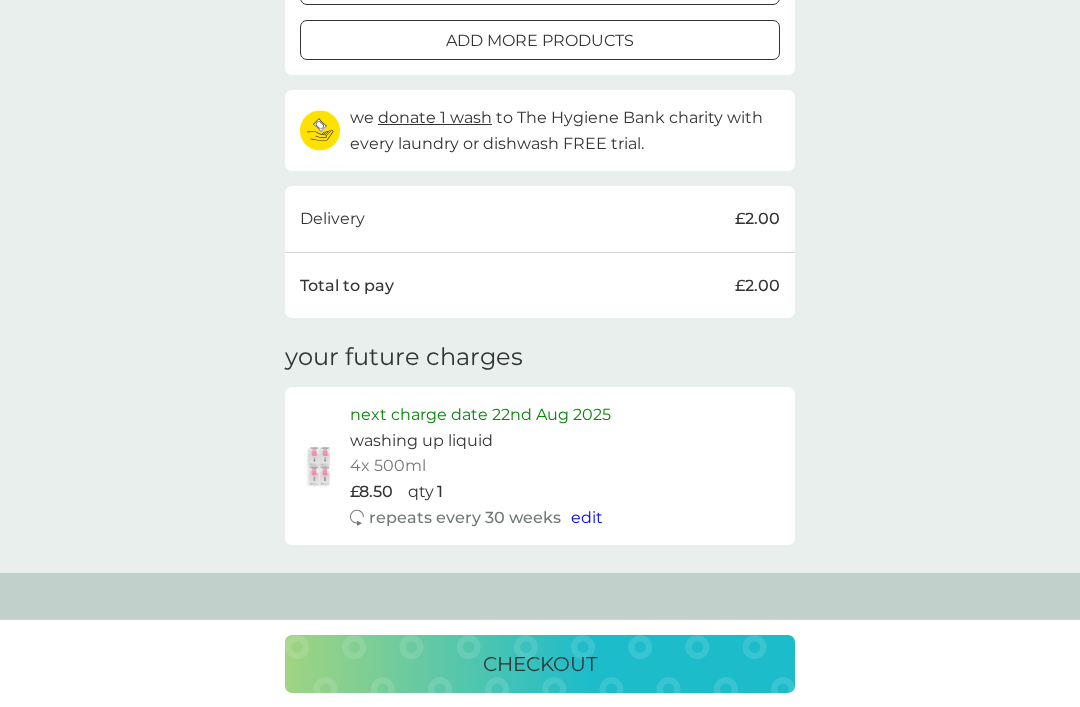 click on "checkout" at bounding box center [540, 664] 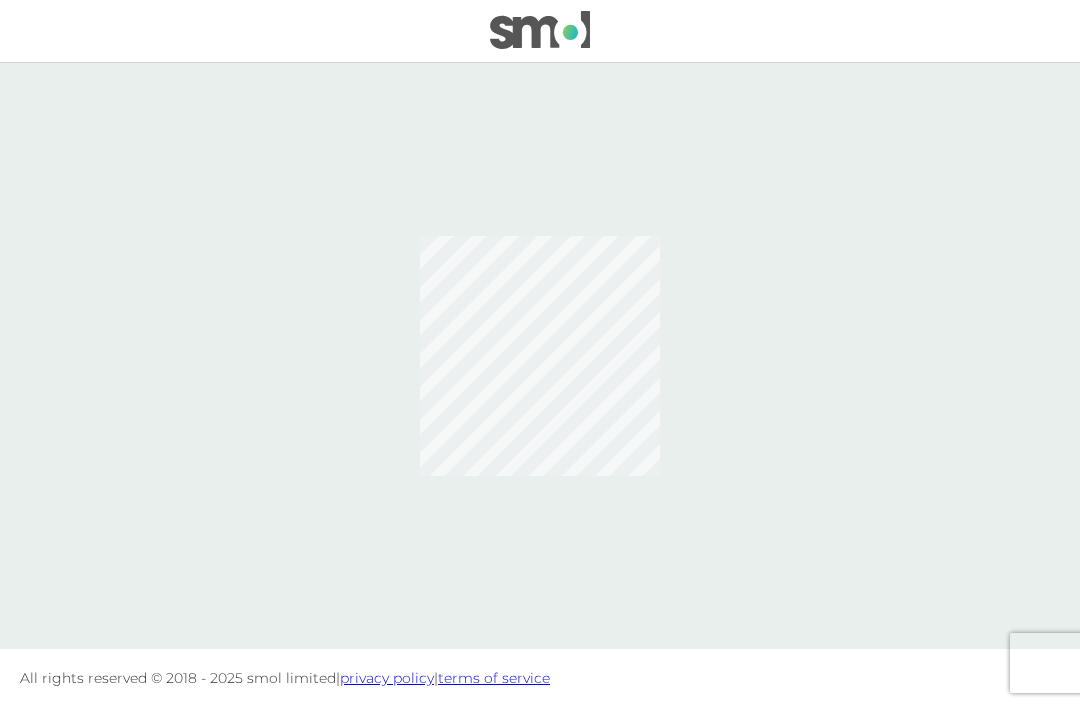 scroll, scrollTop: 0, scrollLeft: 0, axis: both 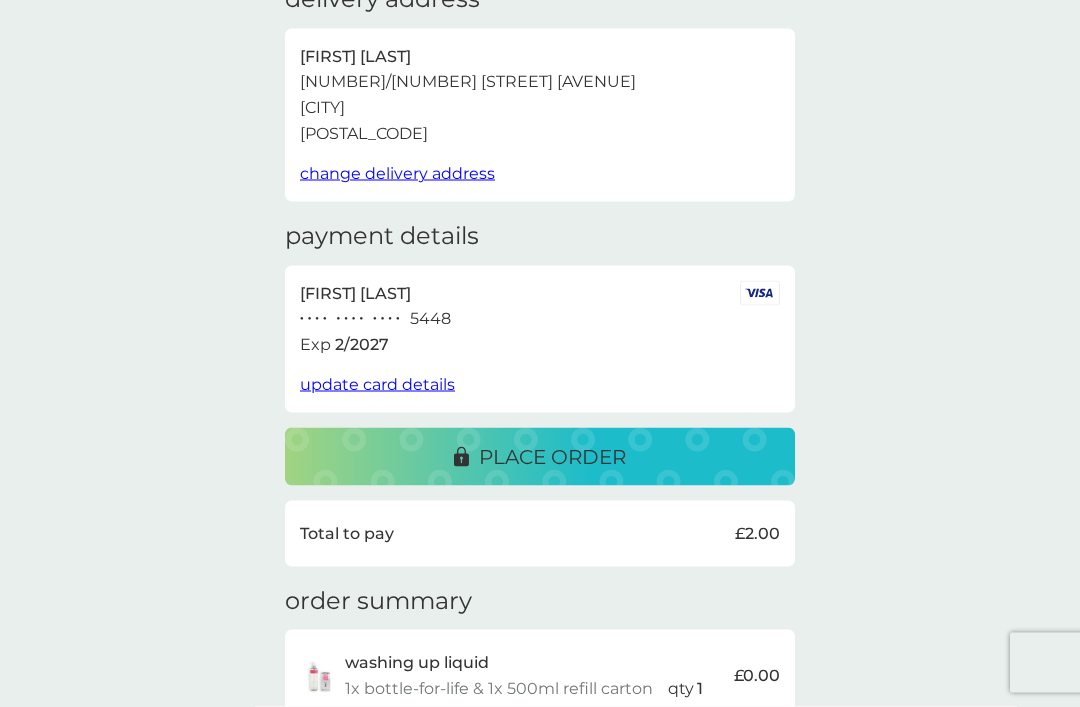 click on "place order" at bounding box center (552, 457) 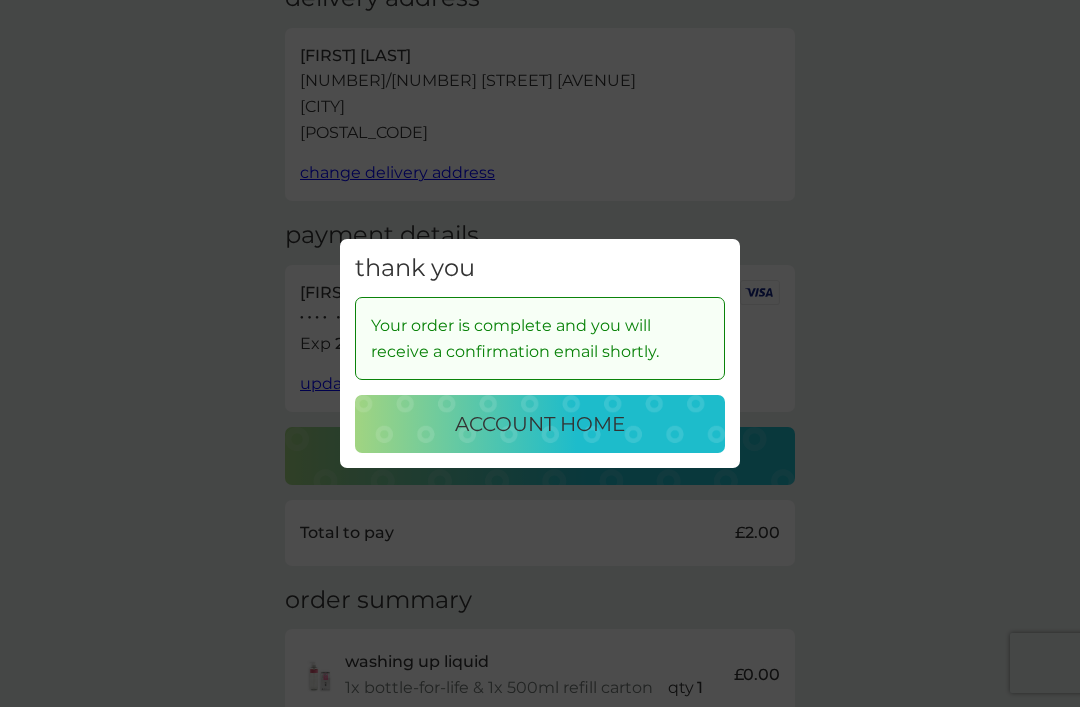 click on "account home" at bounding box center (540, 424) 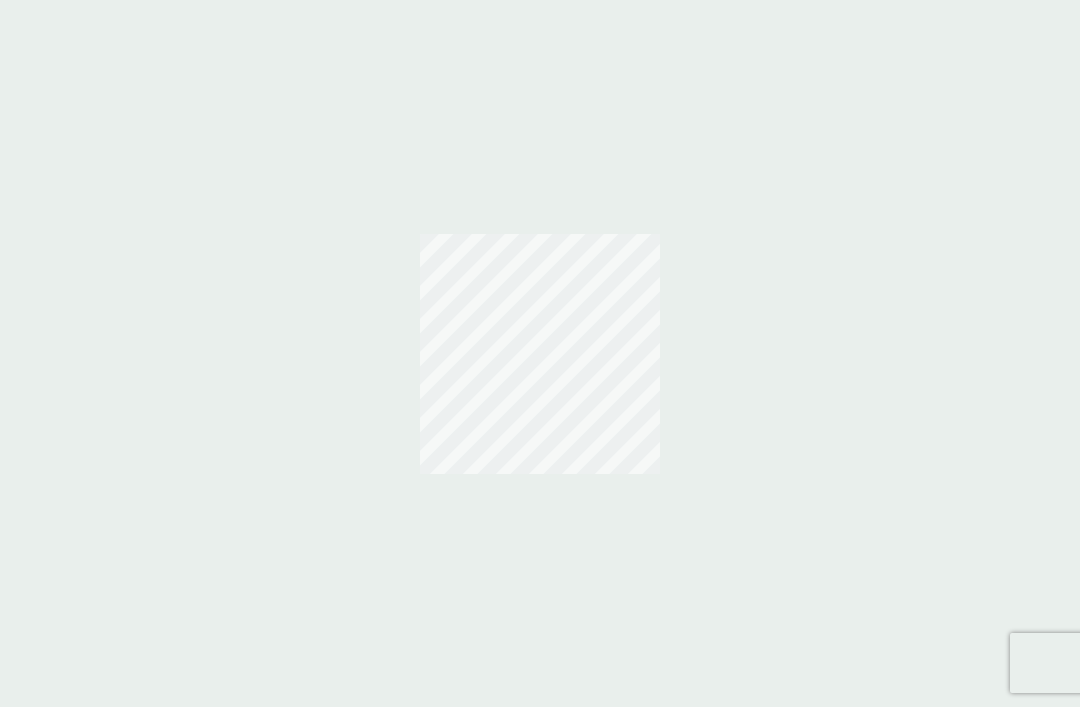 scroll, scrollTop: 0, scrollLeft: 0, axis: both 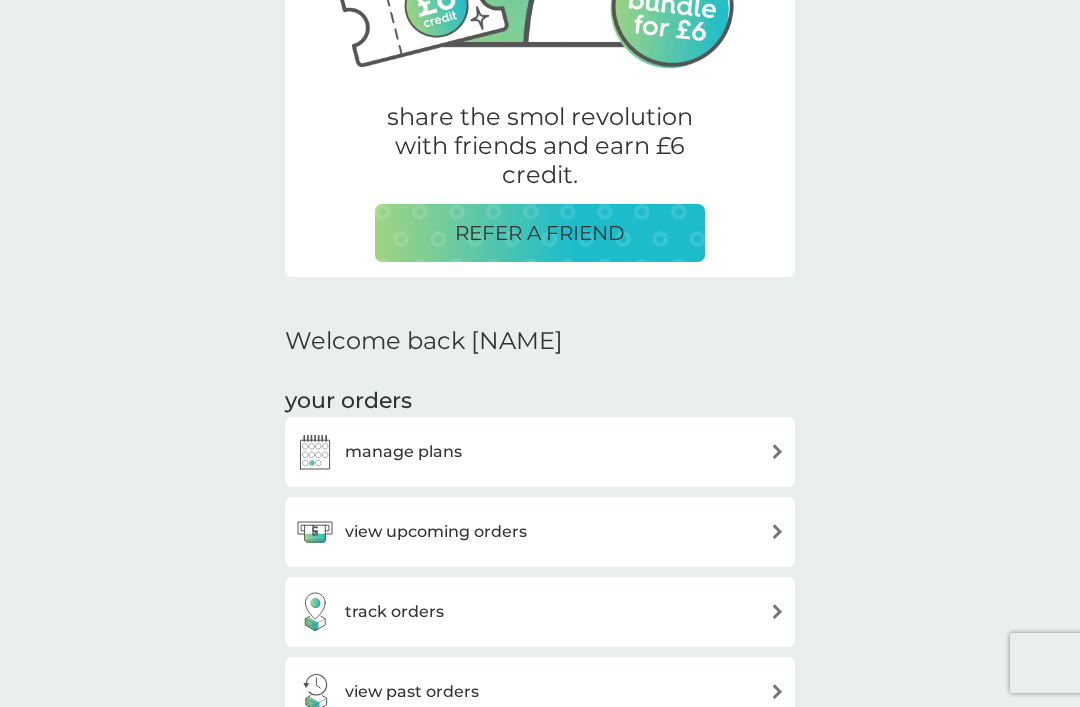 click on "manage plans" at bounding box center (540, 452) 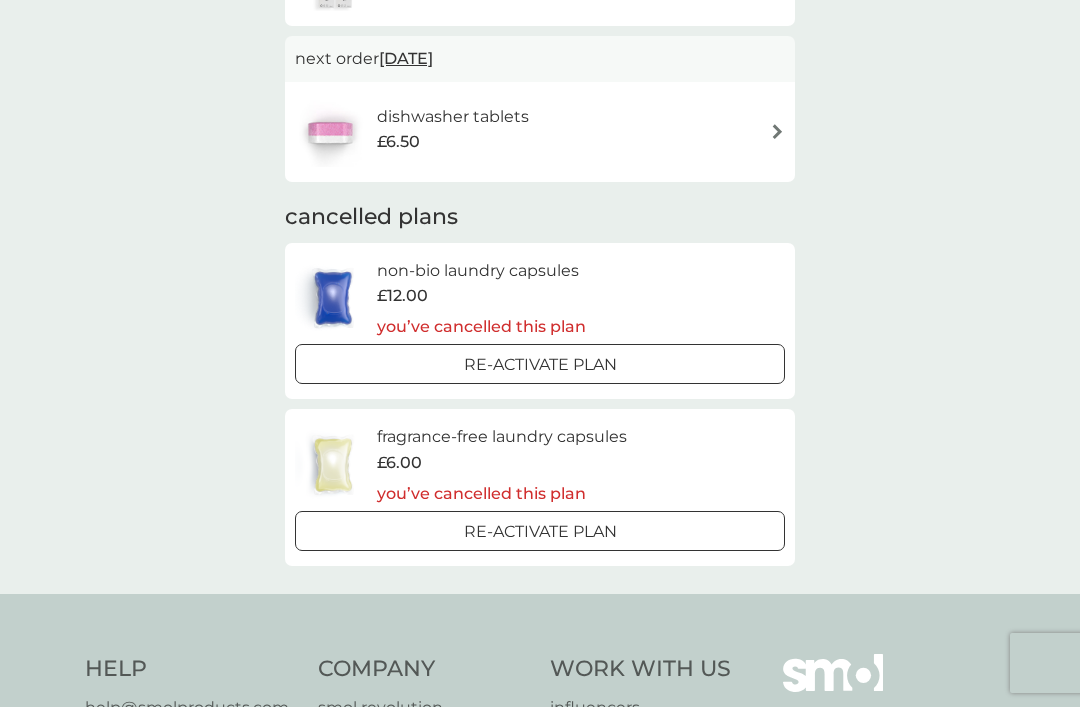 scroll, scrollTop: 0, scrollLeft: 0, axis: both 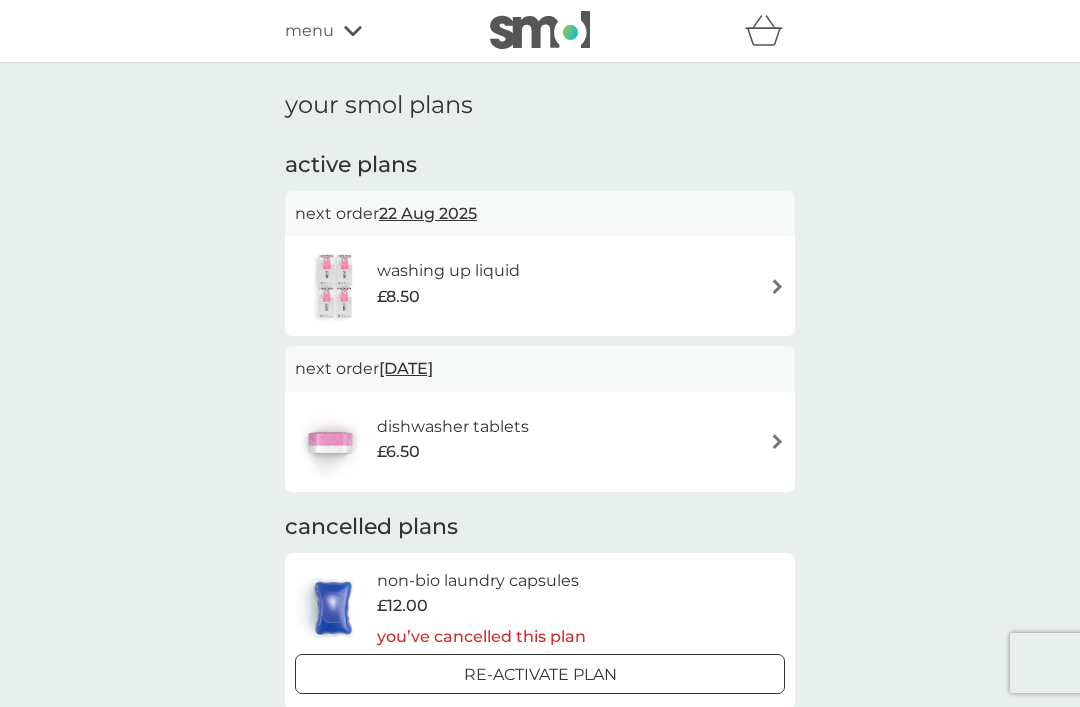 click on "dishwasher tablets £6.50" at bounding box center (540, 442) 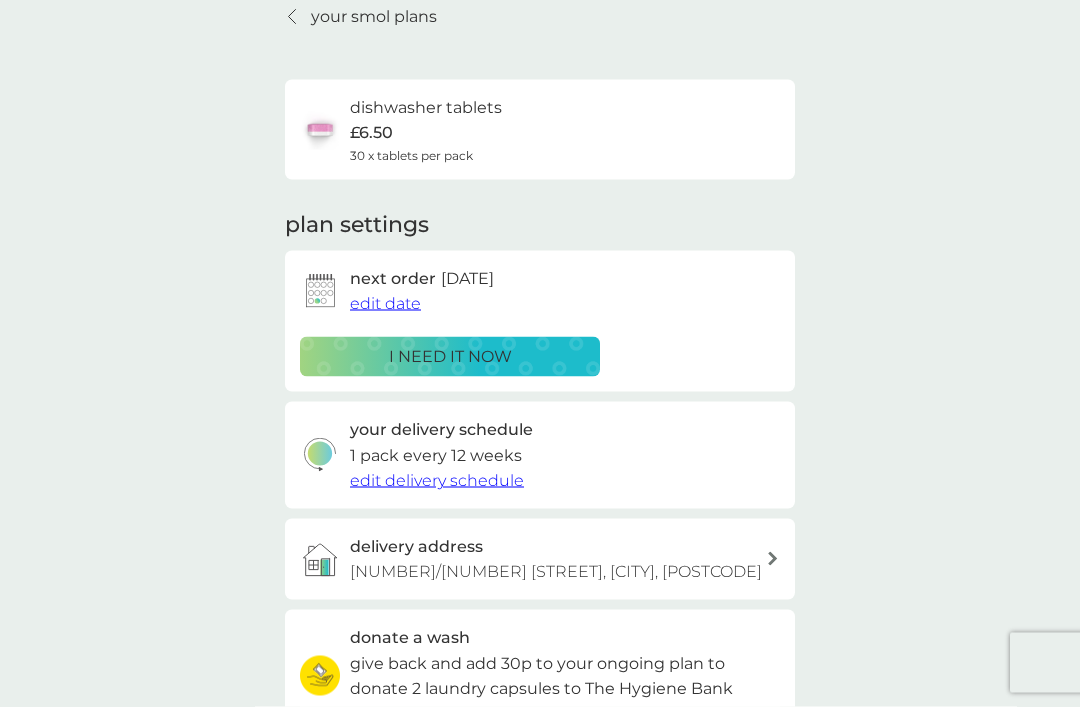 scroll, scrollTop: 0, scrollLeft: 0, axis: both 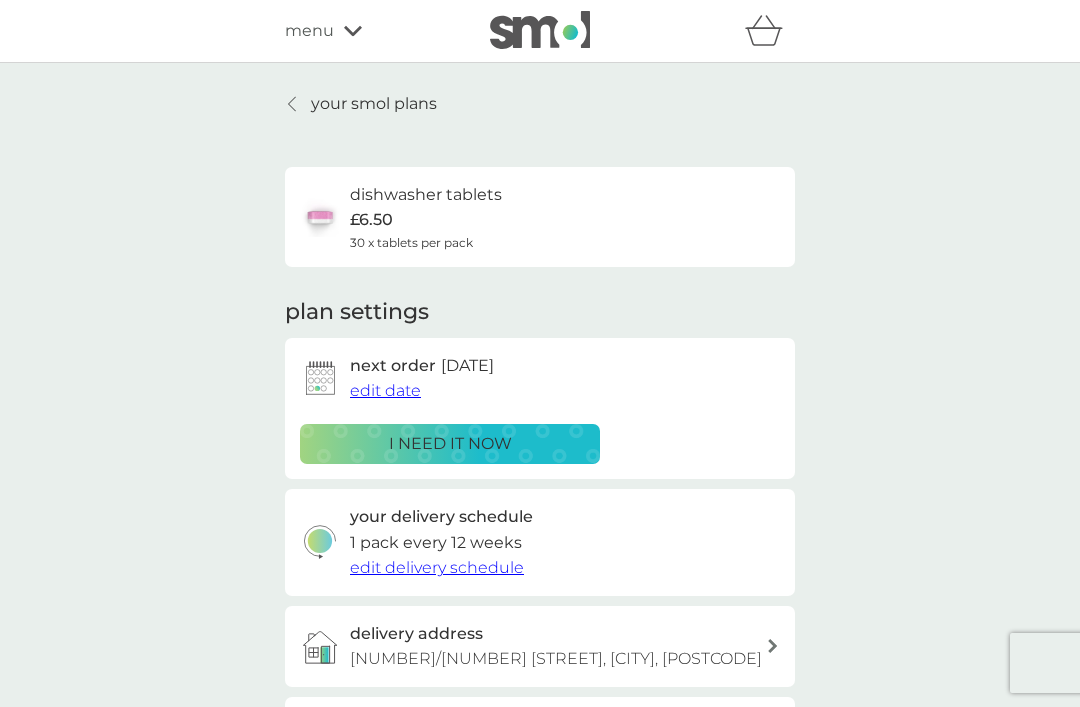 click at bounding box center (293, 104) 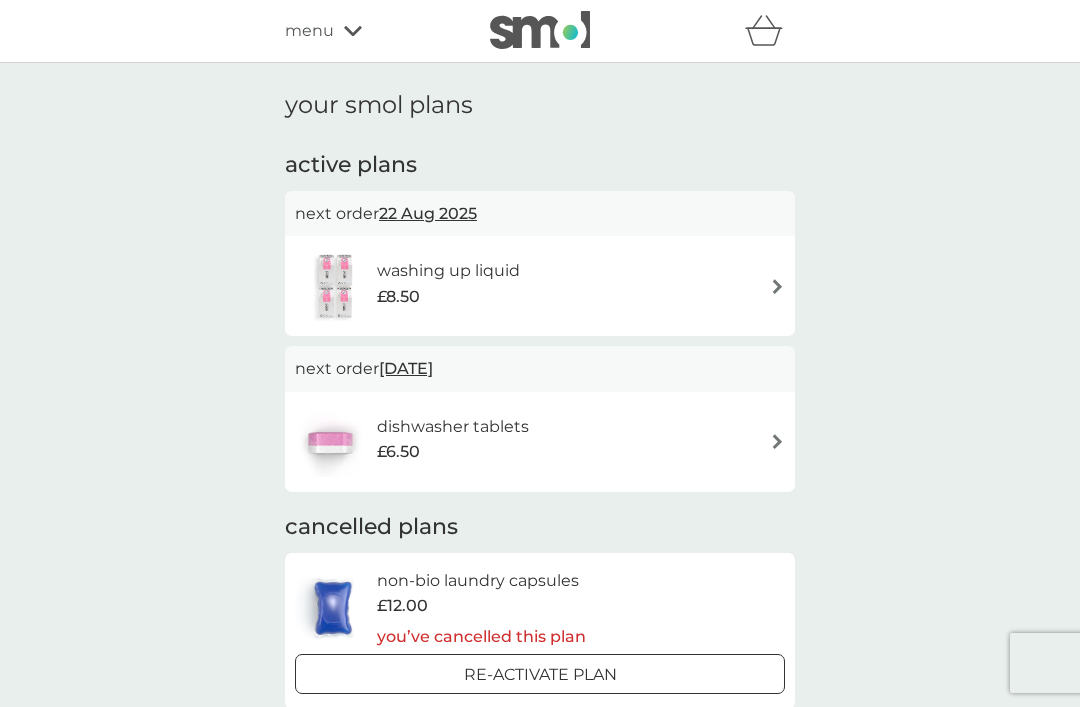 click on "washing up liquid £8.50" at bounding box center (540, 286) 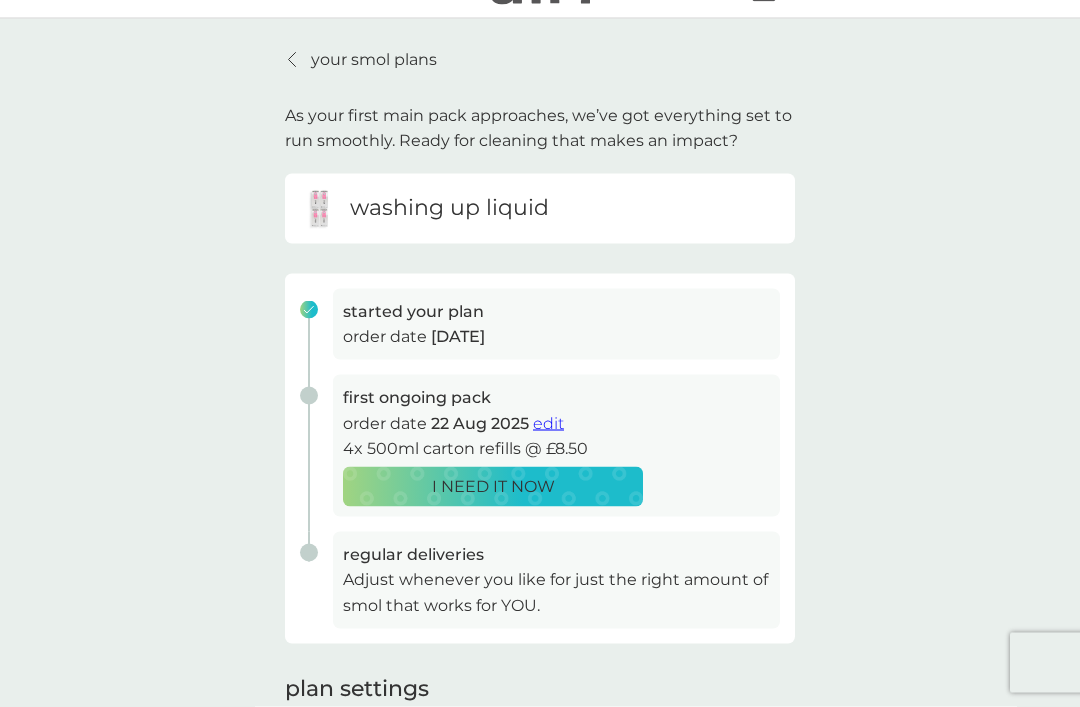 scroll, scrollTop: 45, scrollLeft: 0, axis: vertical 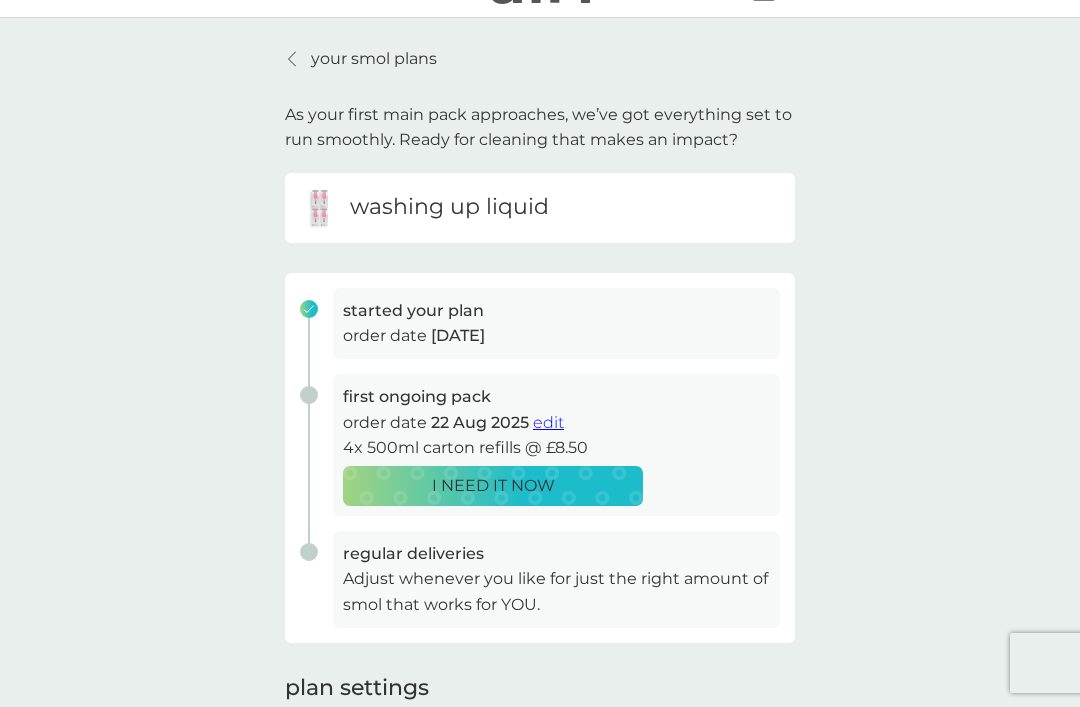 click on "edit" at bounding box center [548, 422] 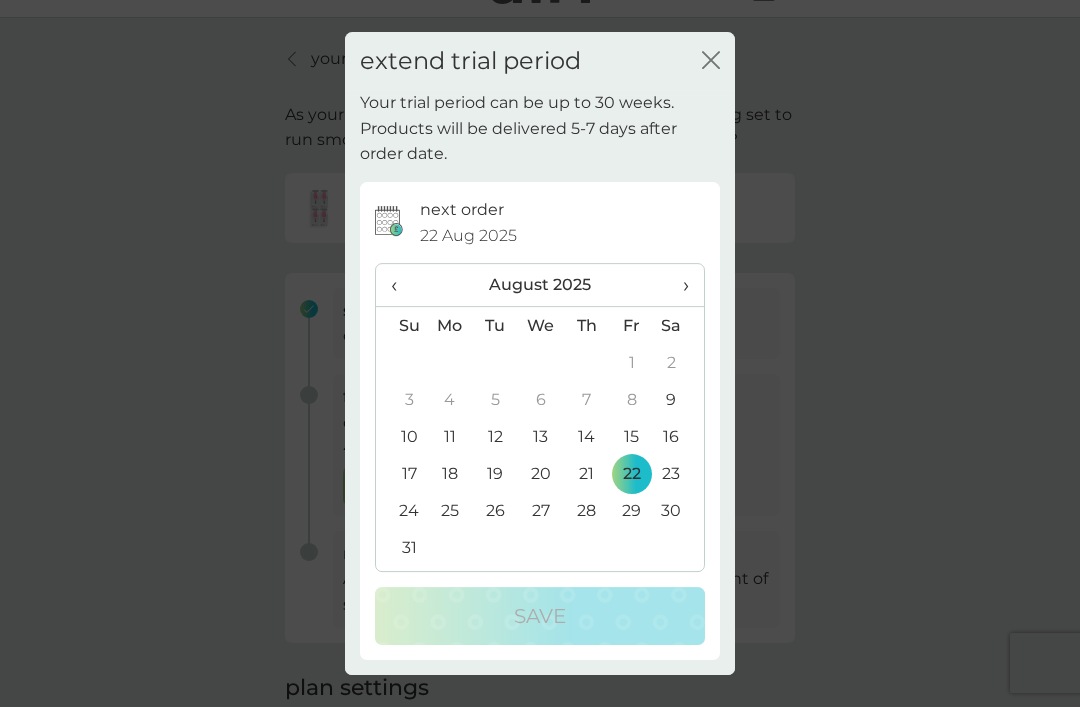 click on "›" at bounding box center [679, 285] 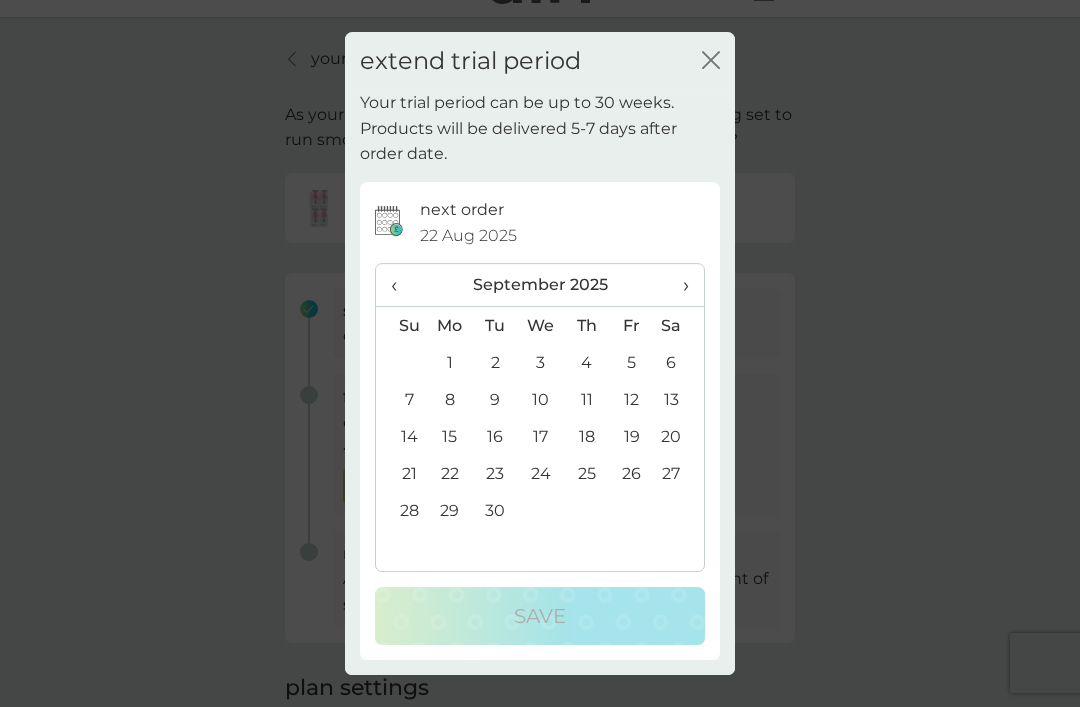 click on "29" at bounding box center (450, 510) 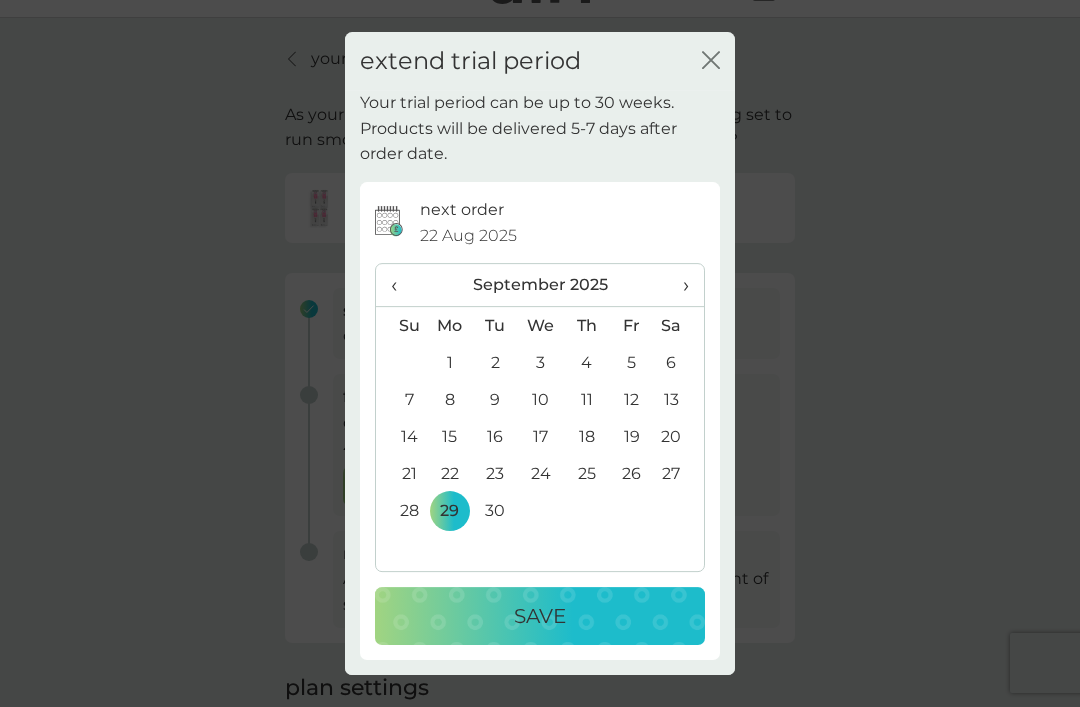 click on "Save" at bounding box center [540, 616] 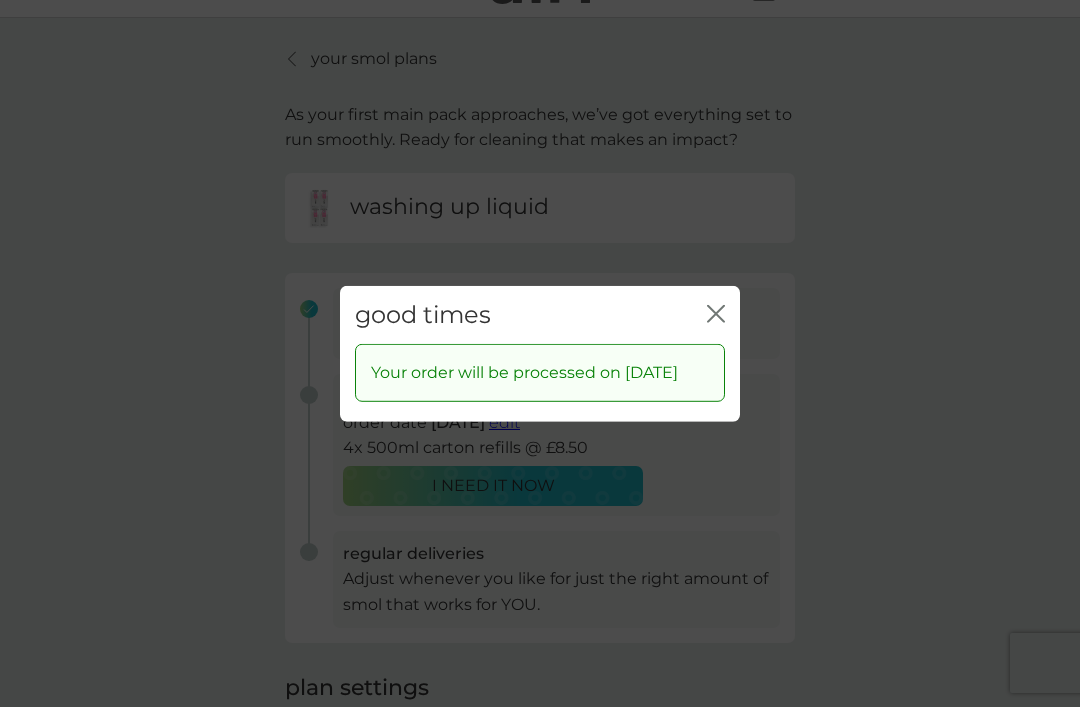 click on "close" 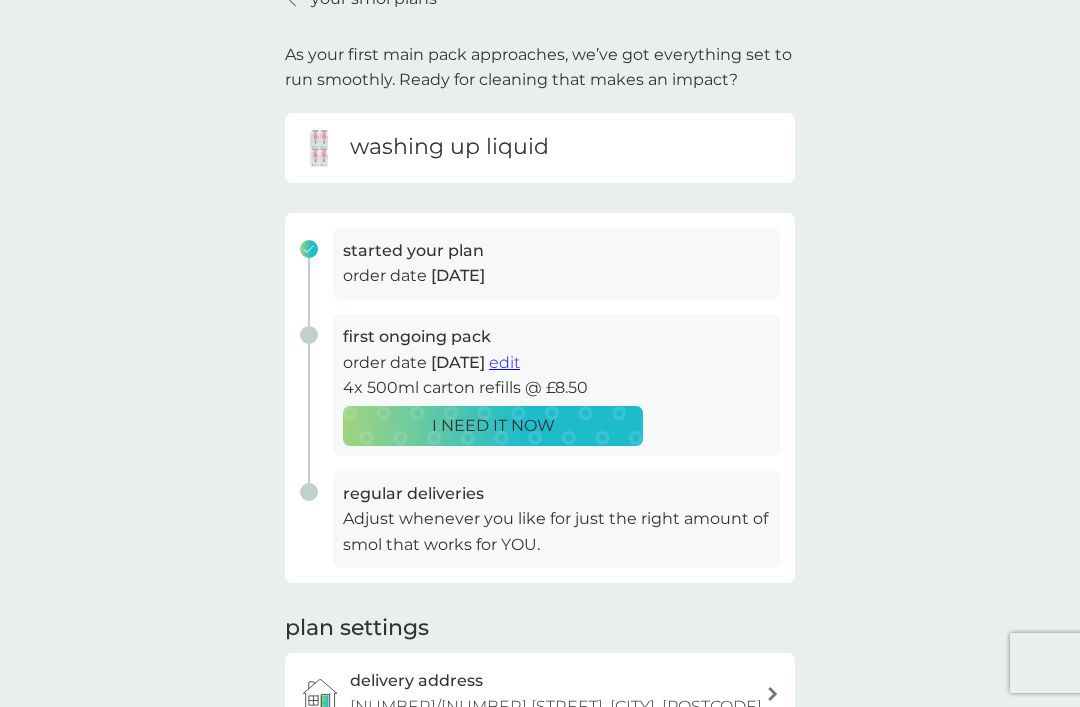 scroll, scrollTop: 0, scrollLeft: 0, axis: both 